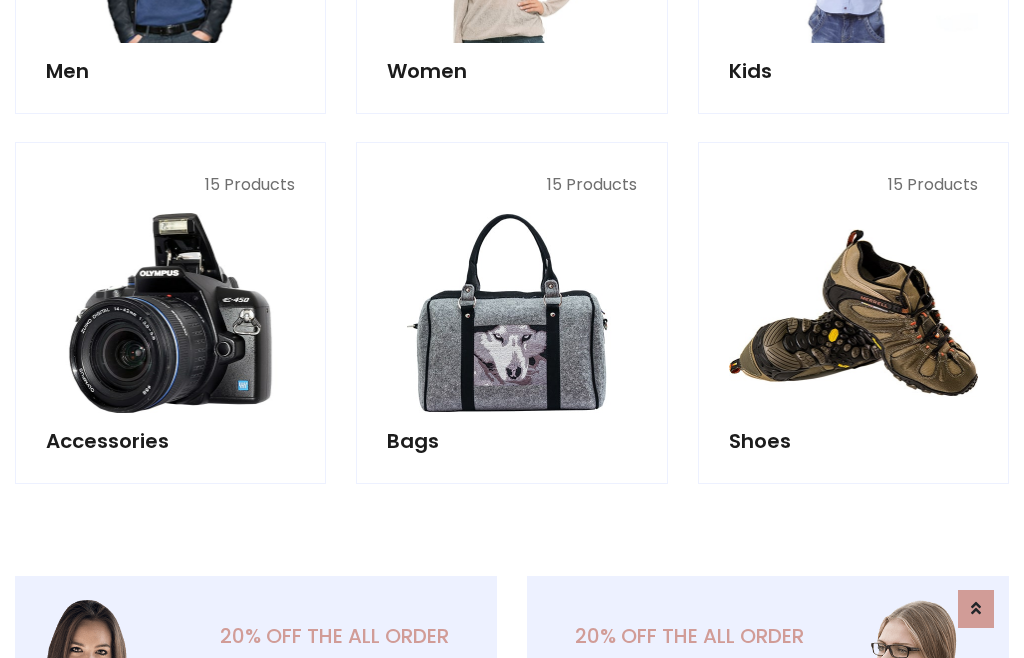 scroll, scrollTop: 853, scrollLeft: 0, axis: vertical 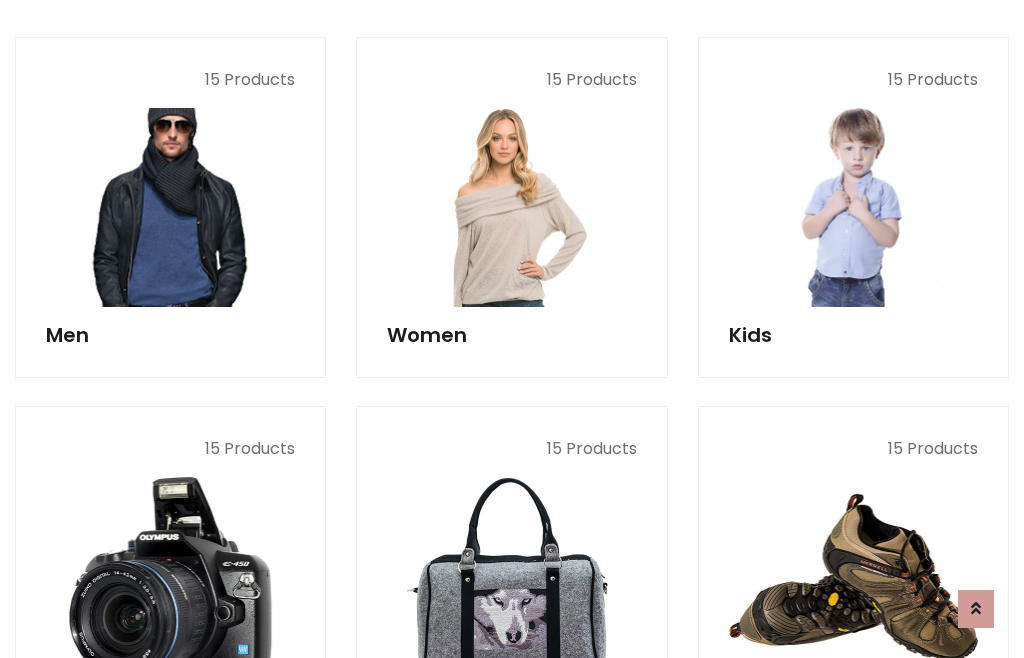 click at bounding box center [170, 207] 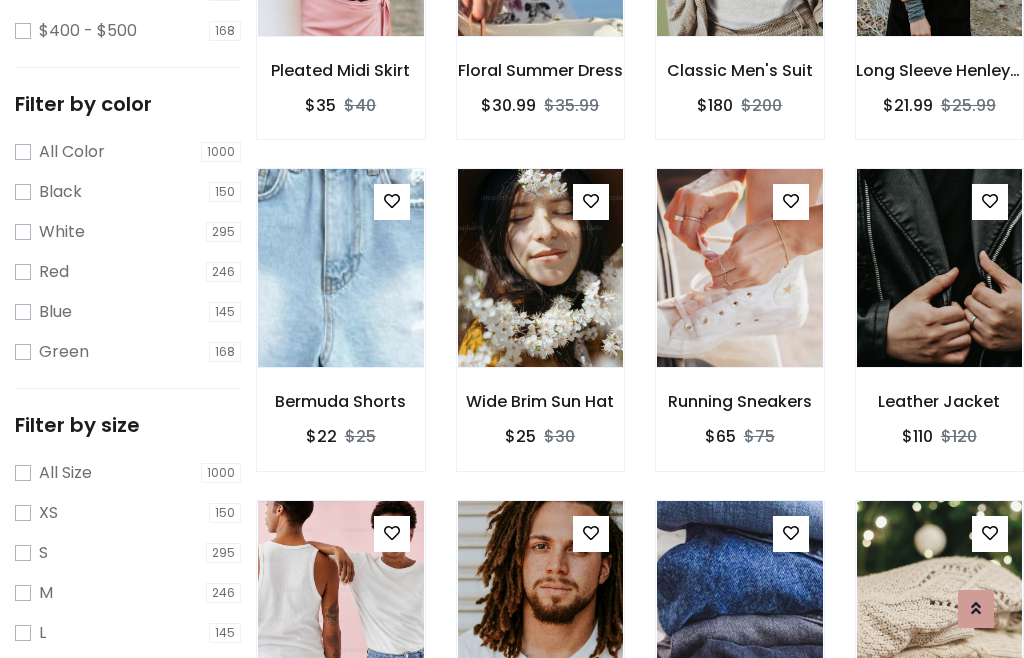 scroll, scrollTop: 185, scrollLeft: 0, axis: vertical 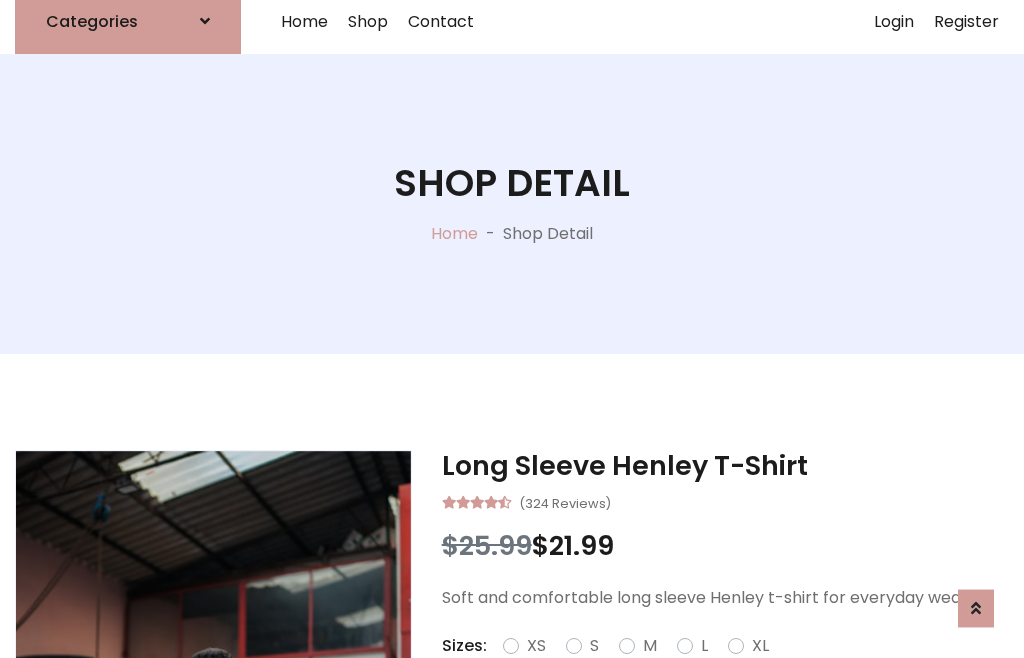 click on "Red" at bounding box center (732, 670) 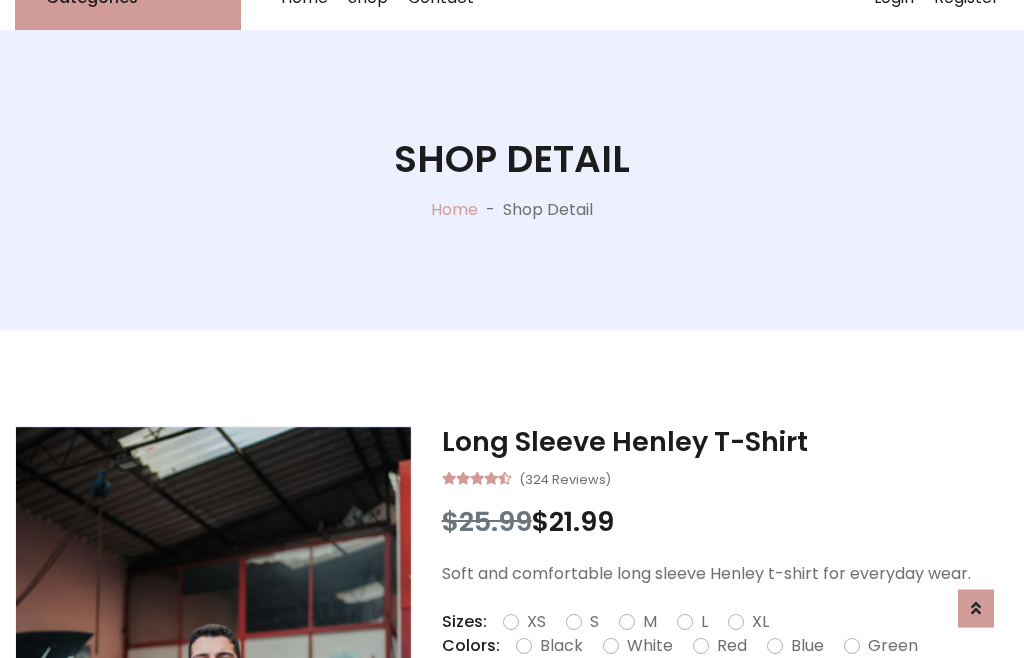 click on "Add To Cart" at bounding box center (663, 709) 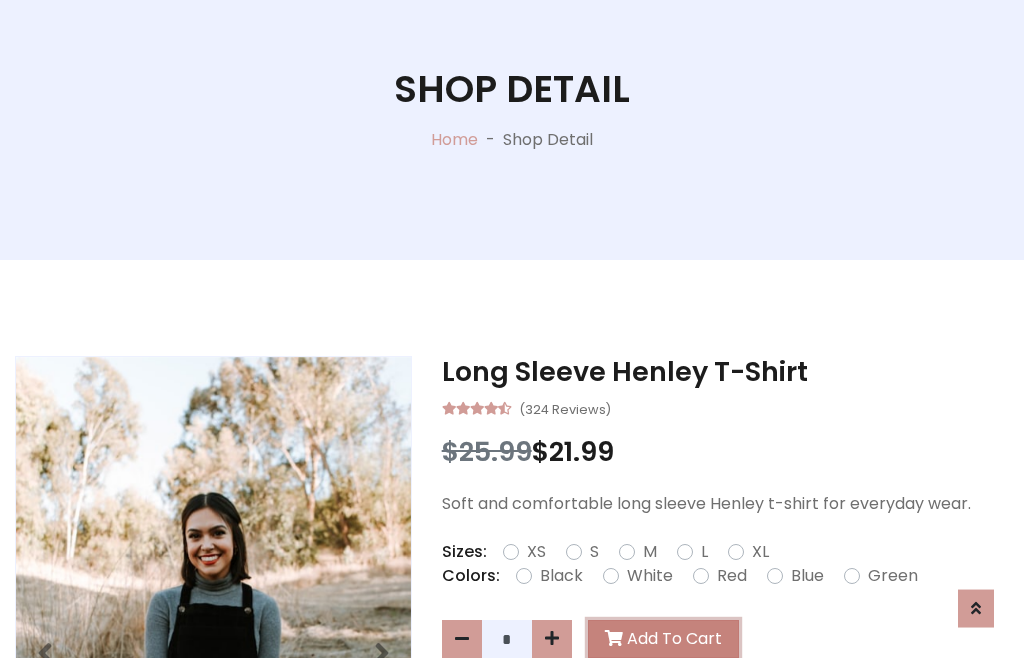 scroll, scrollTop: 0, scrollLeft: 0, axis: both 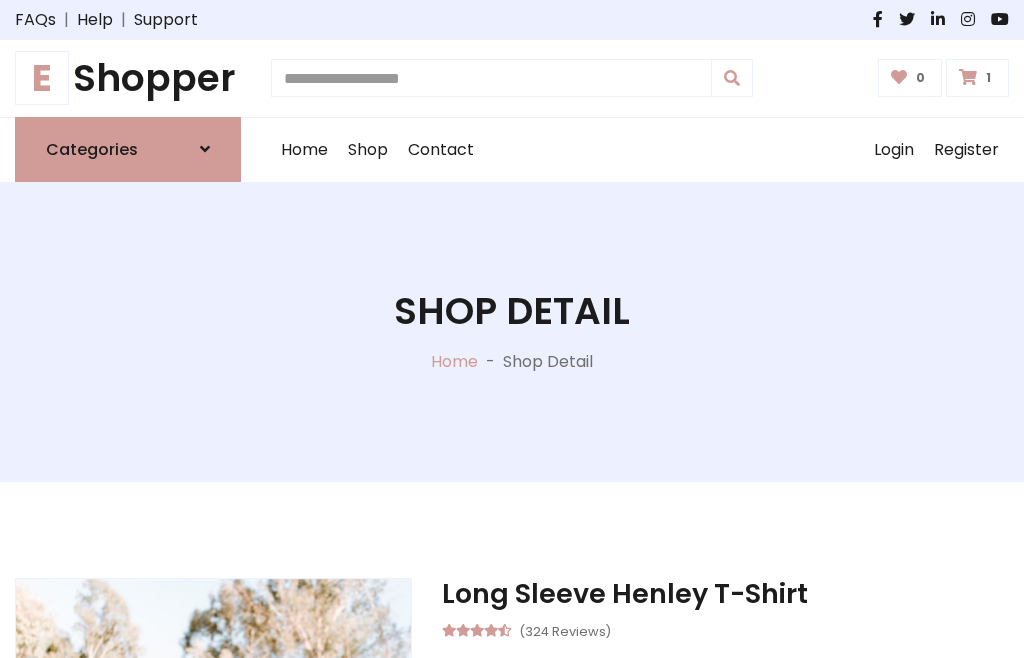 click at bounding box center (968, 77) 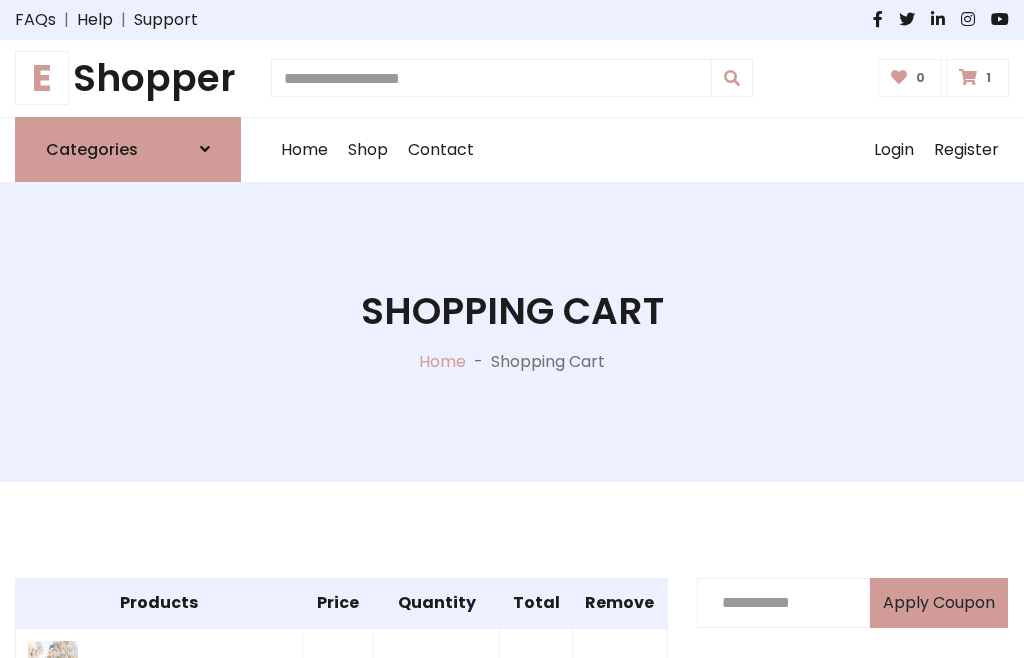 scroll, scrollTop: 474, scrollLeft: 0, axis: vertical 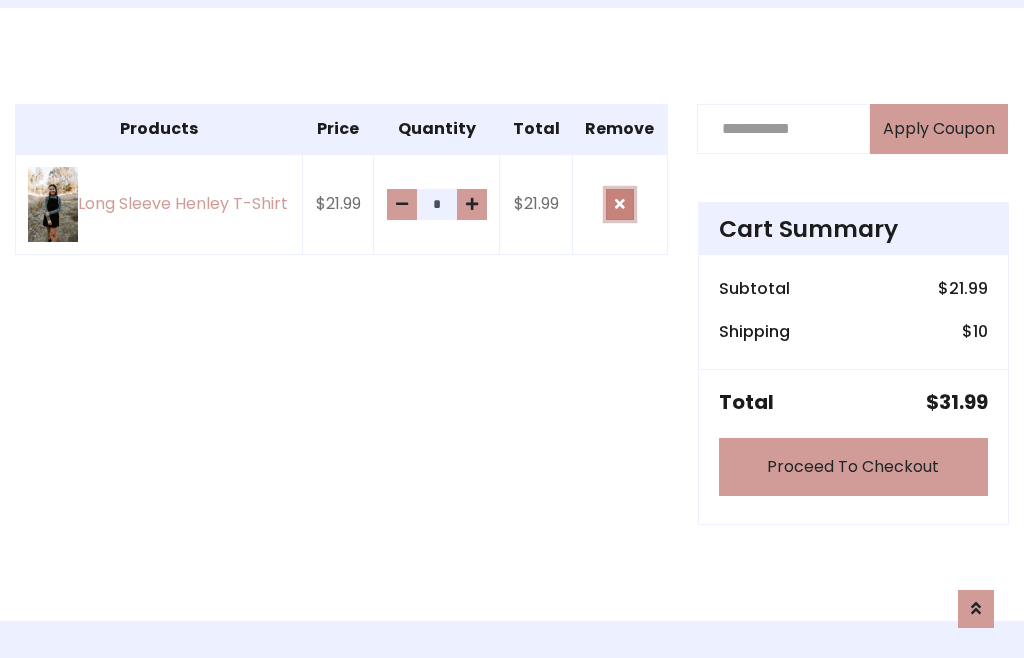 click at bounding box center (620, 204) 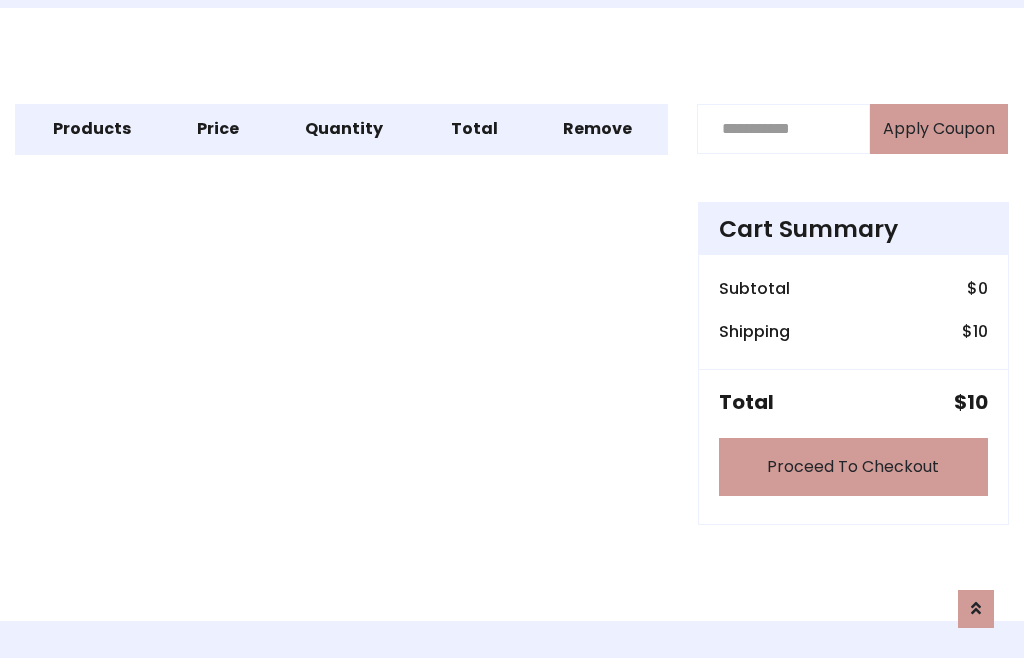 scroll, scrollTop: 247, scrollLeft: 0, axis: vertical 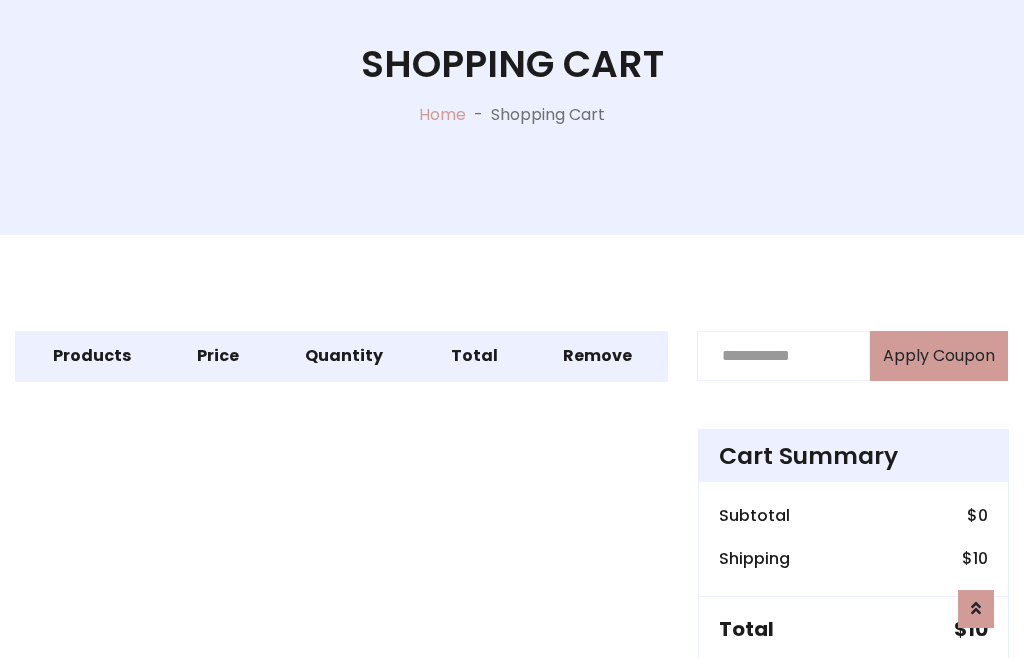 click on "Proceed To Checkout" at bounding box center (853, 694) 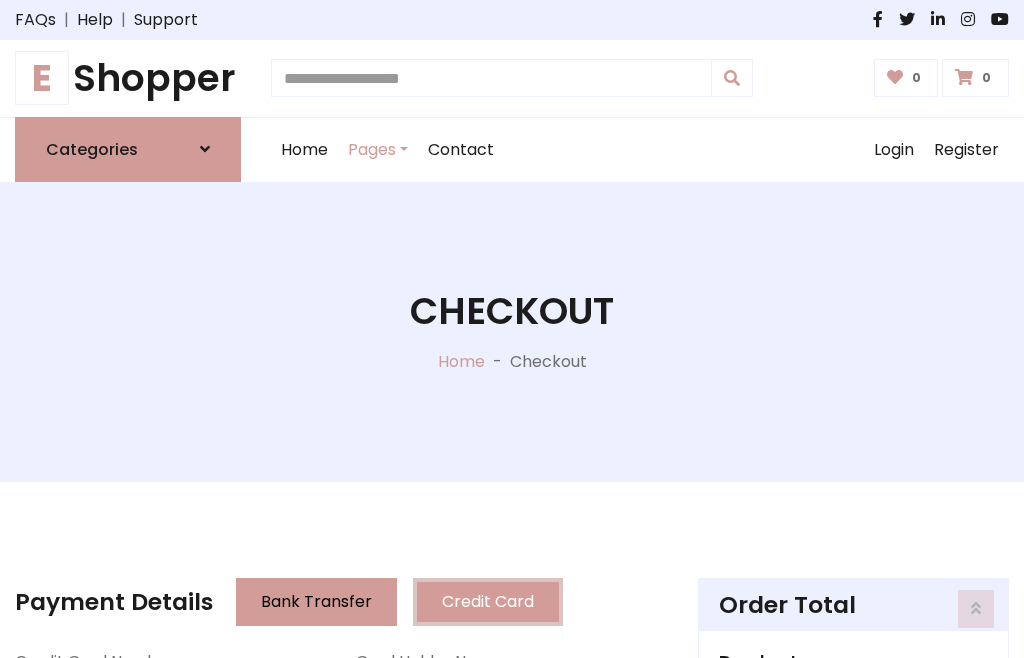 scroll, scrollTop: 137, scrollLeft: 0, axis: vertical 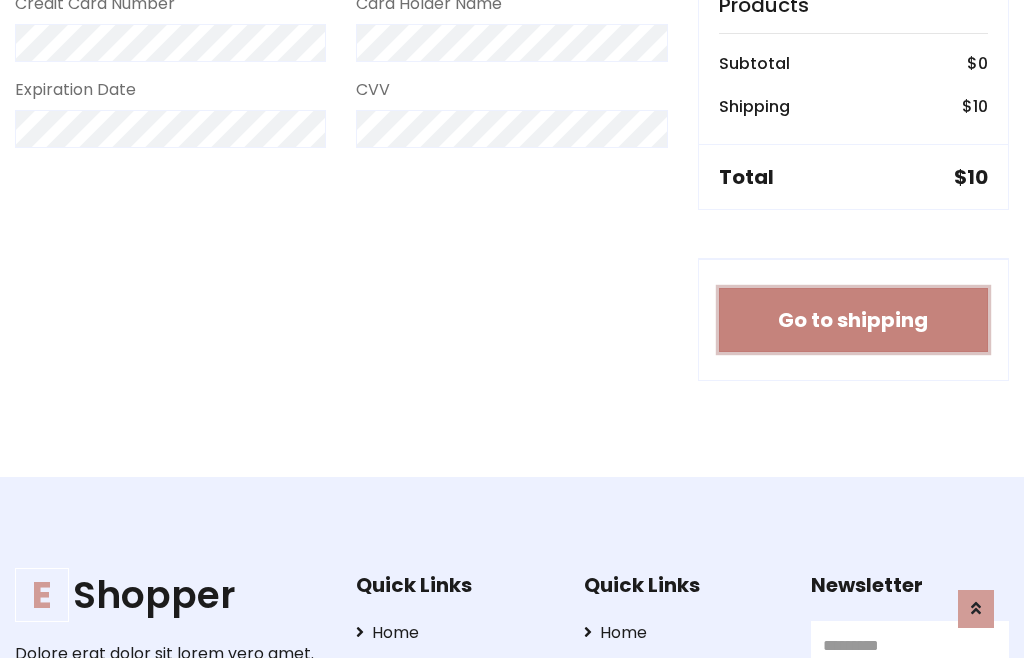 click on "Go to shipping" at bounding box center (853, 320) 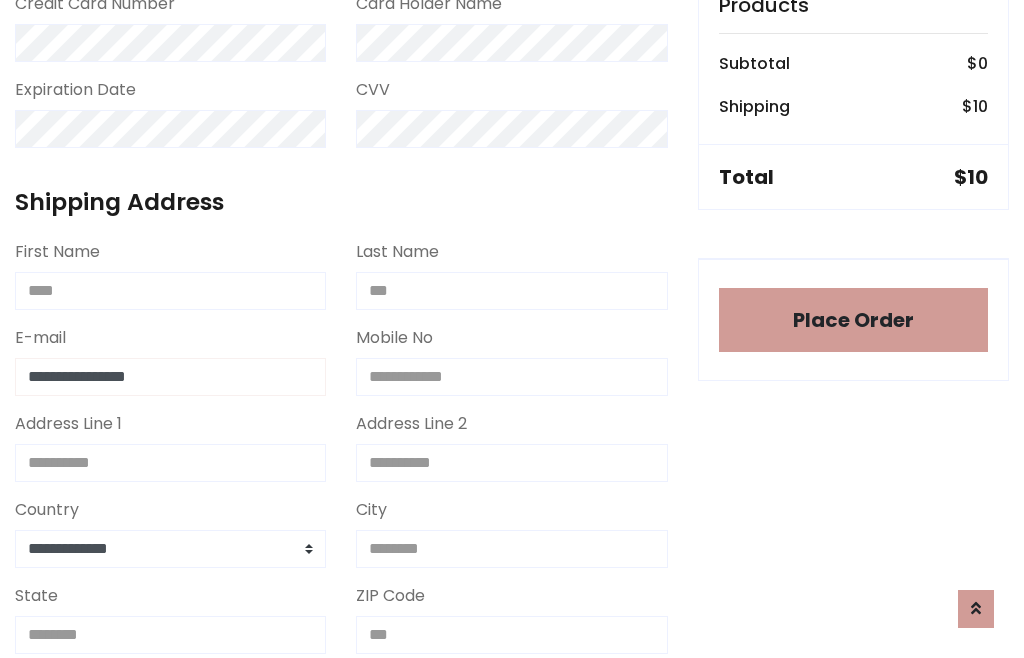 type on "**********" 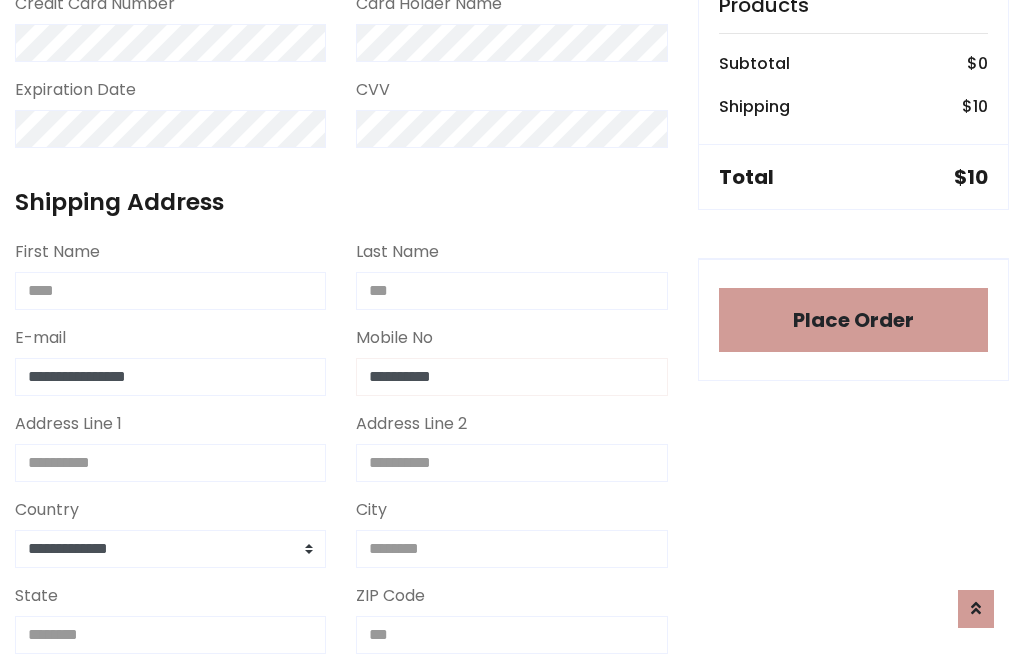 type on "**********" 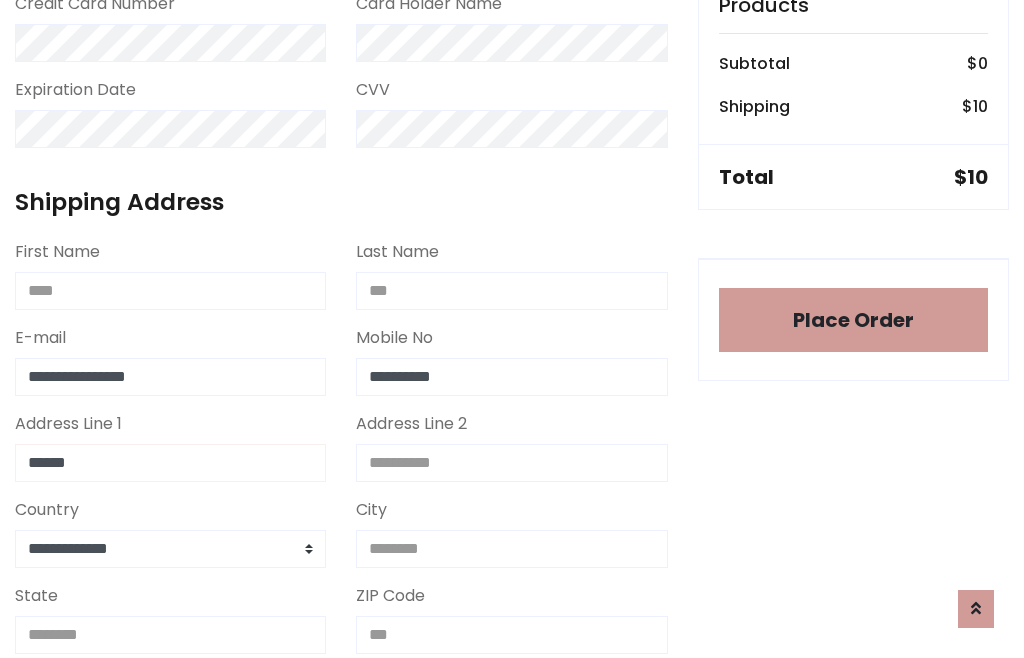 type on "******" 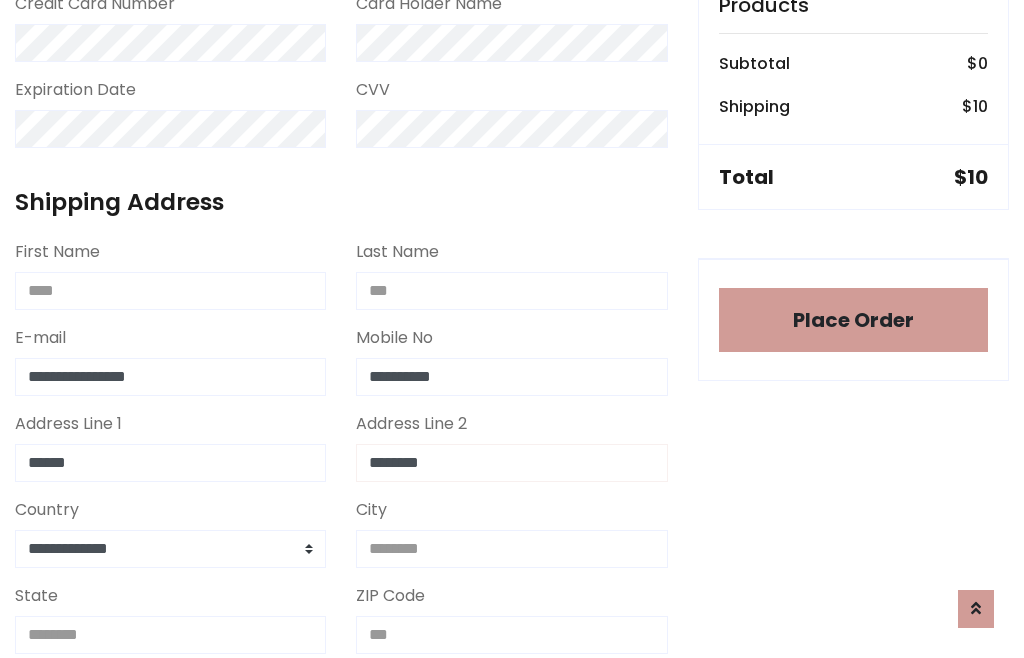 type on "********" 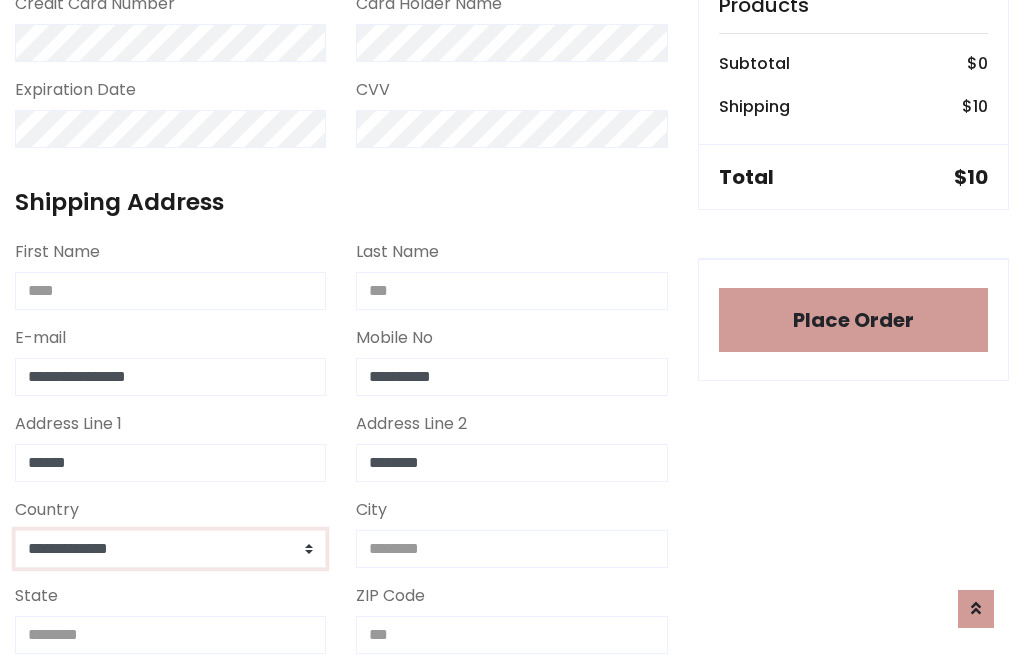 select on "*******" 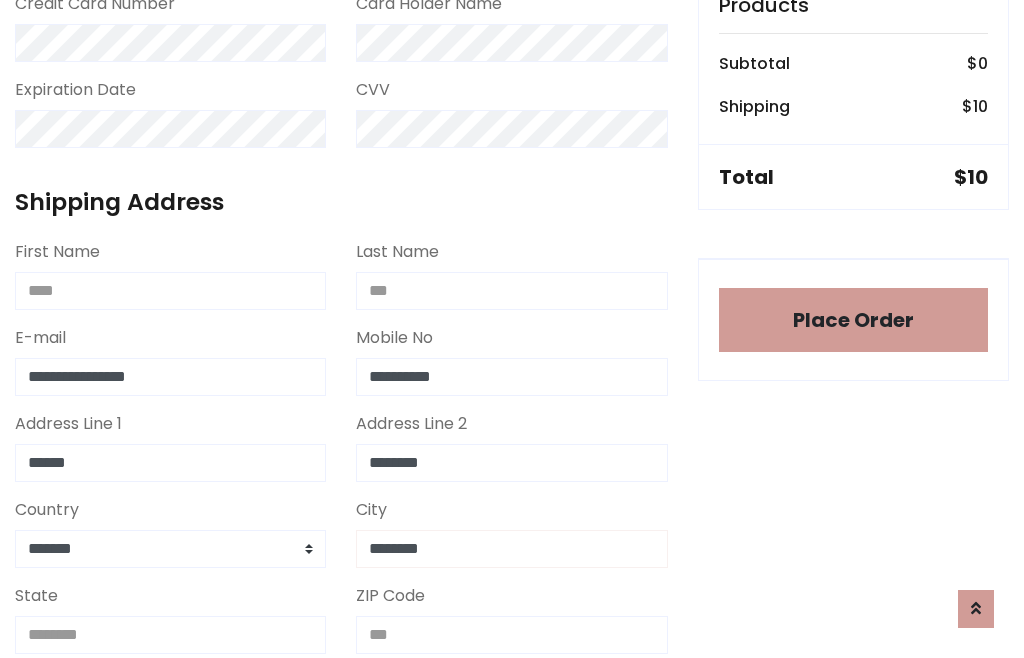 type on "********" 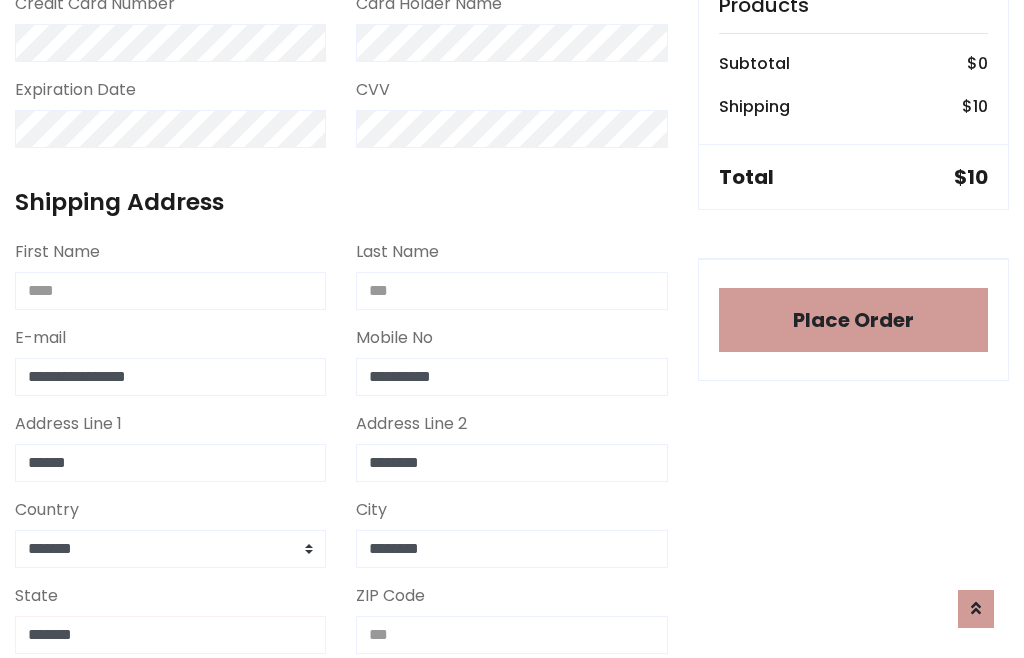 type on "*******" 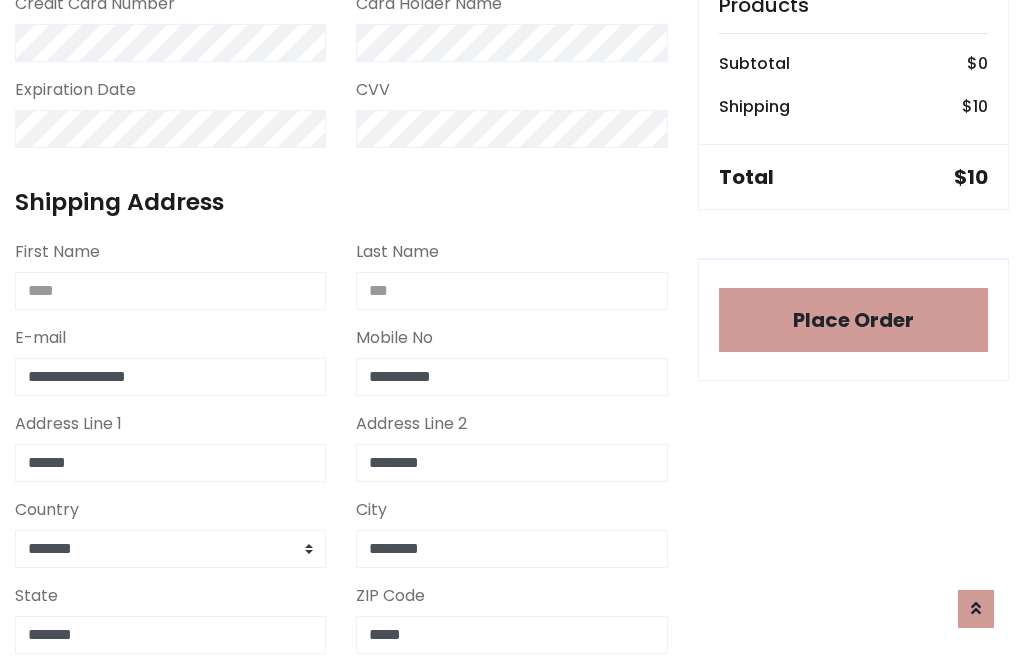 scroll, scrollTop: 403, scrollLeft: 0, axis: vertical 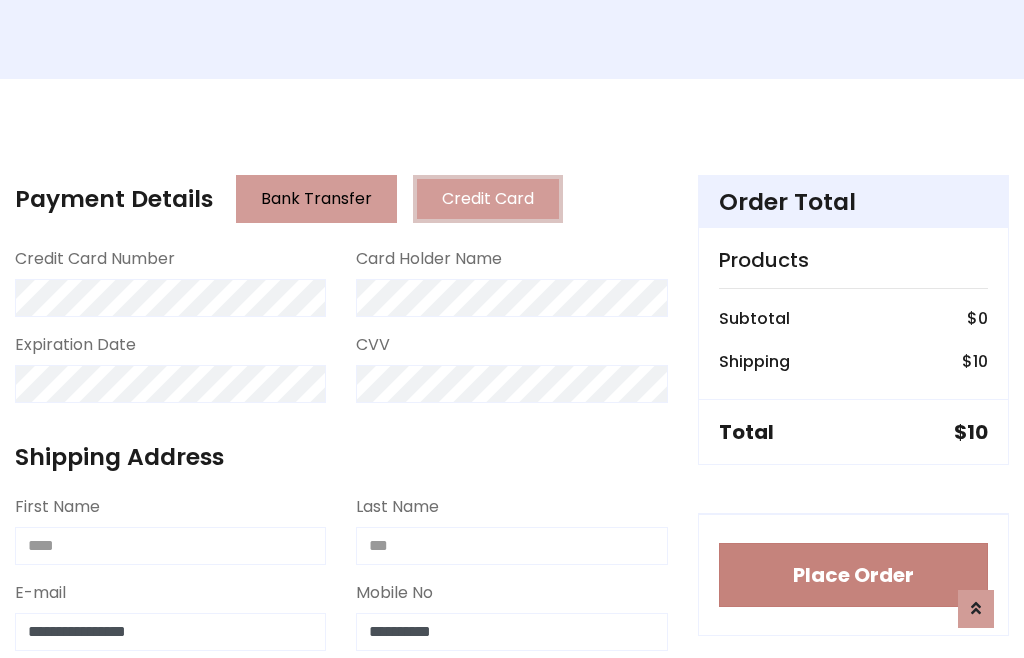 type on "*****" 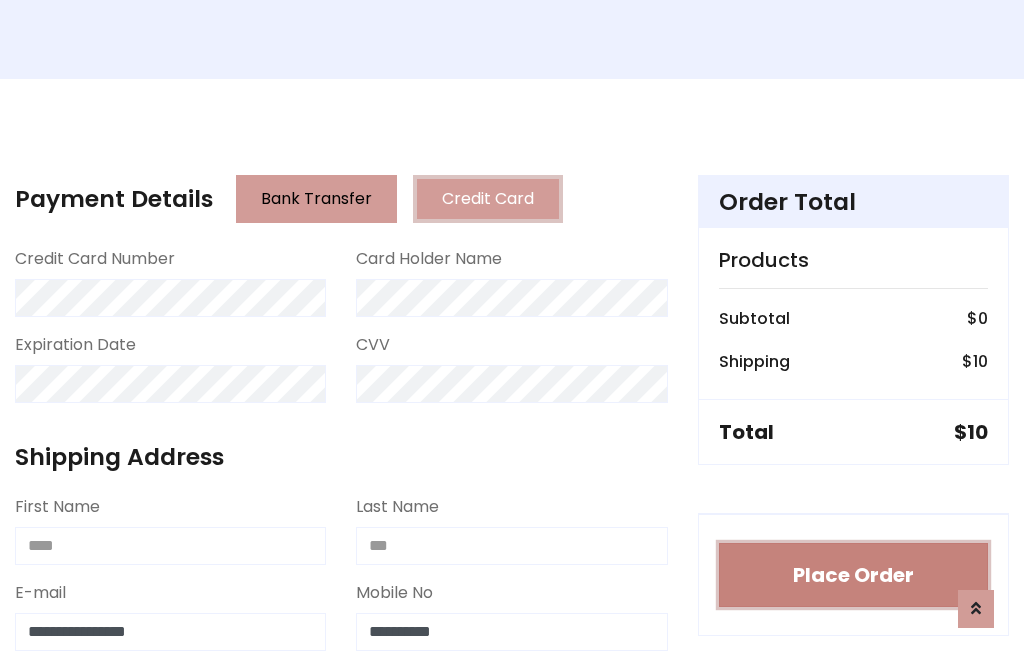 click on "Place Order" at bounding box center (853, 575) 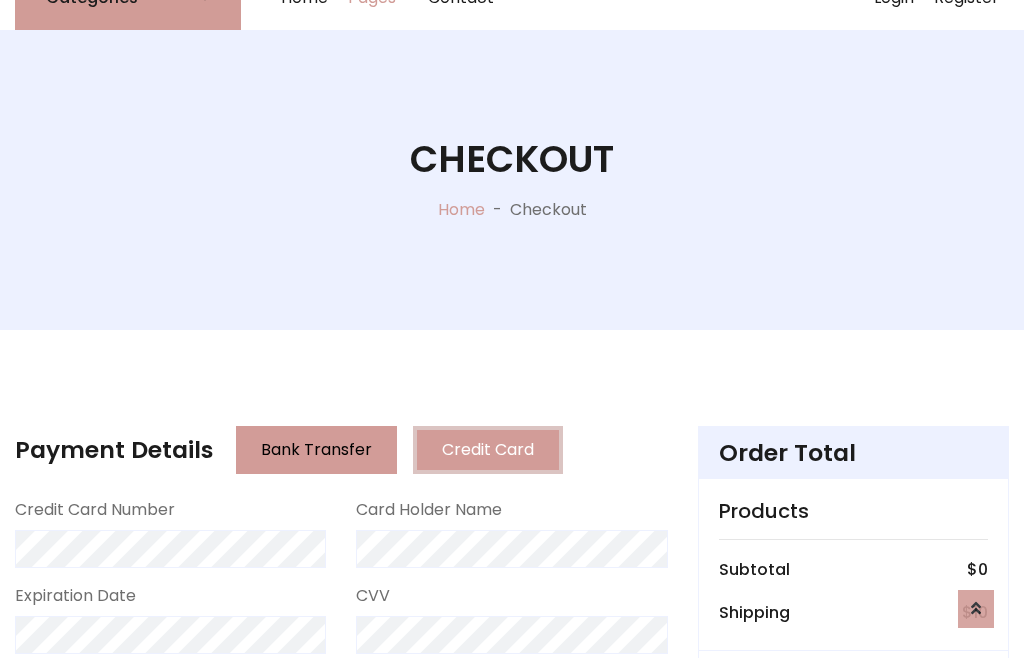 scroll, scrollTop: 0, scrollLeft: 0, axis: both 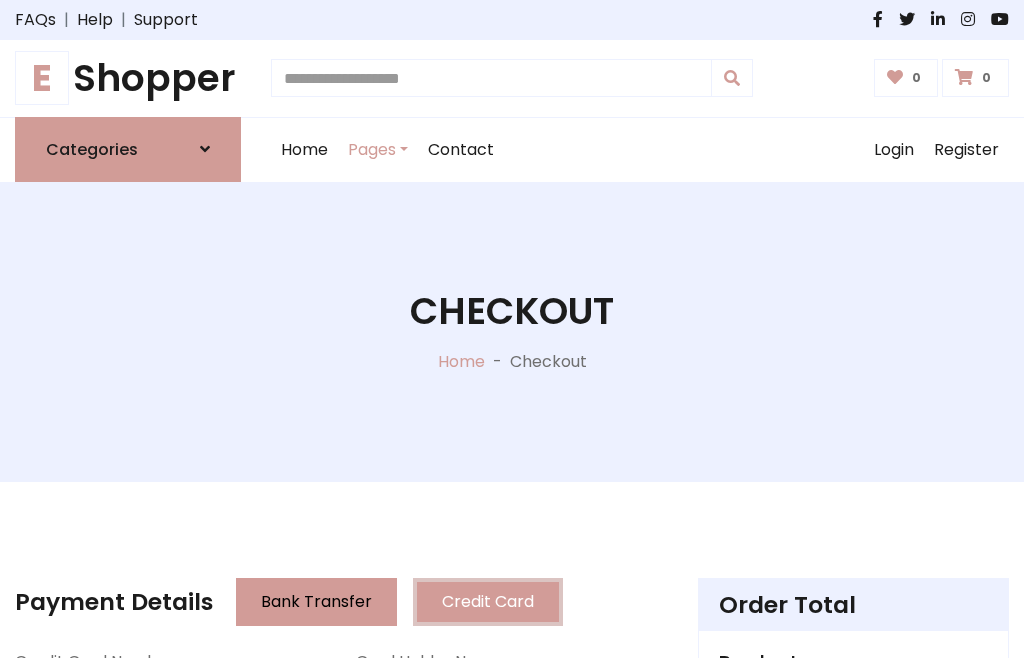 click on "E Shopper" at bounding box center [128, 78] 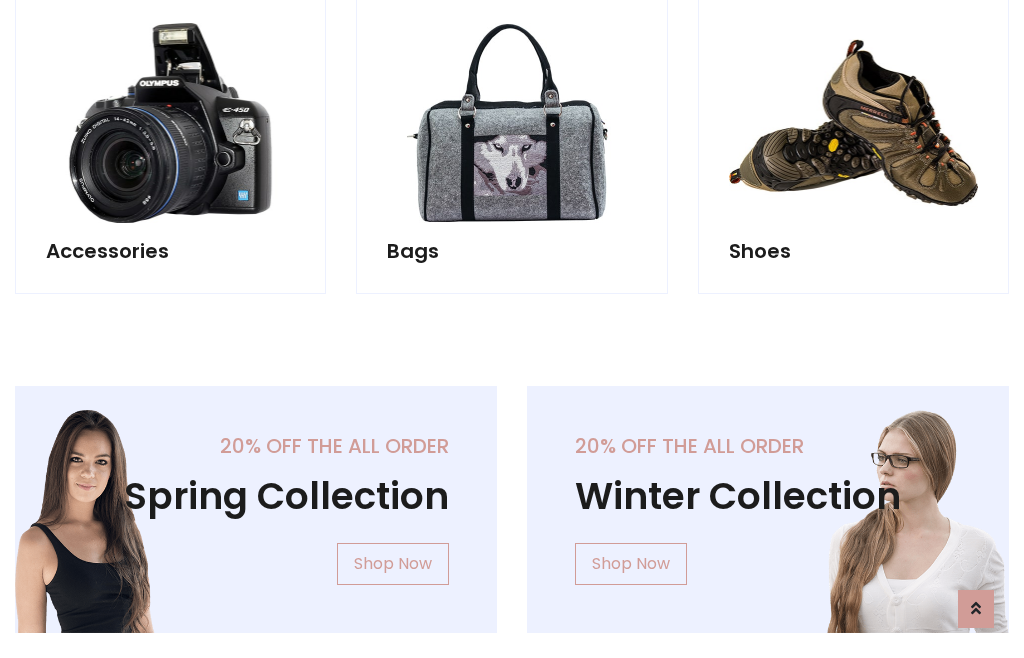 scroll, scrollTop: 770, scrollLeft: 0, axis: vertical 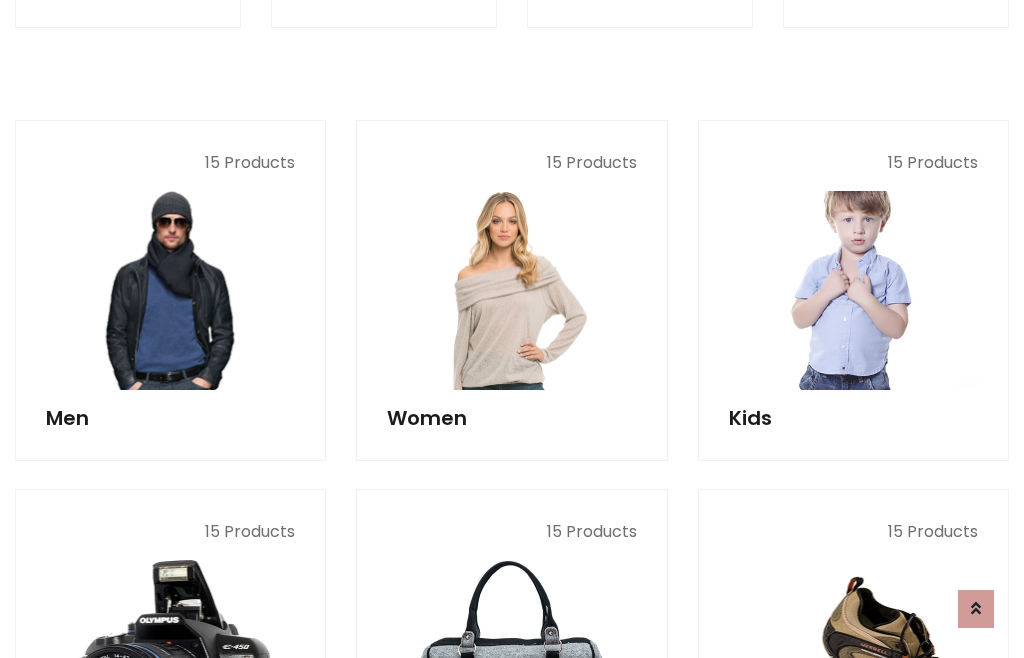 click at bounding box center [853, 290] 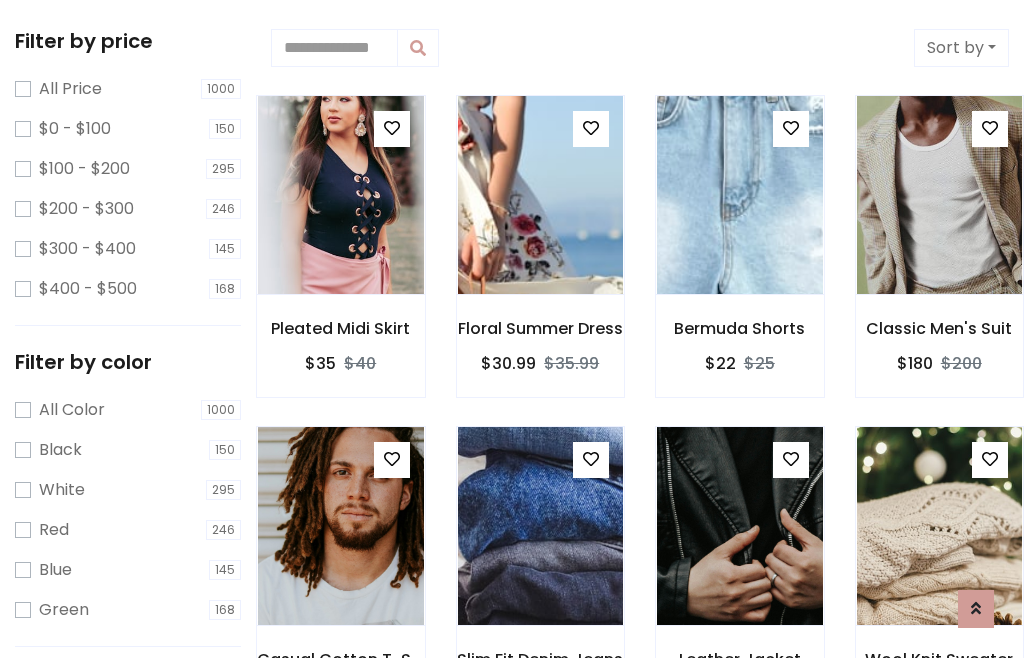 scroll, scrollTop: 549, scrollLeft: 0, axis: vertical 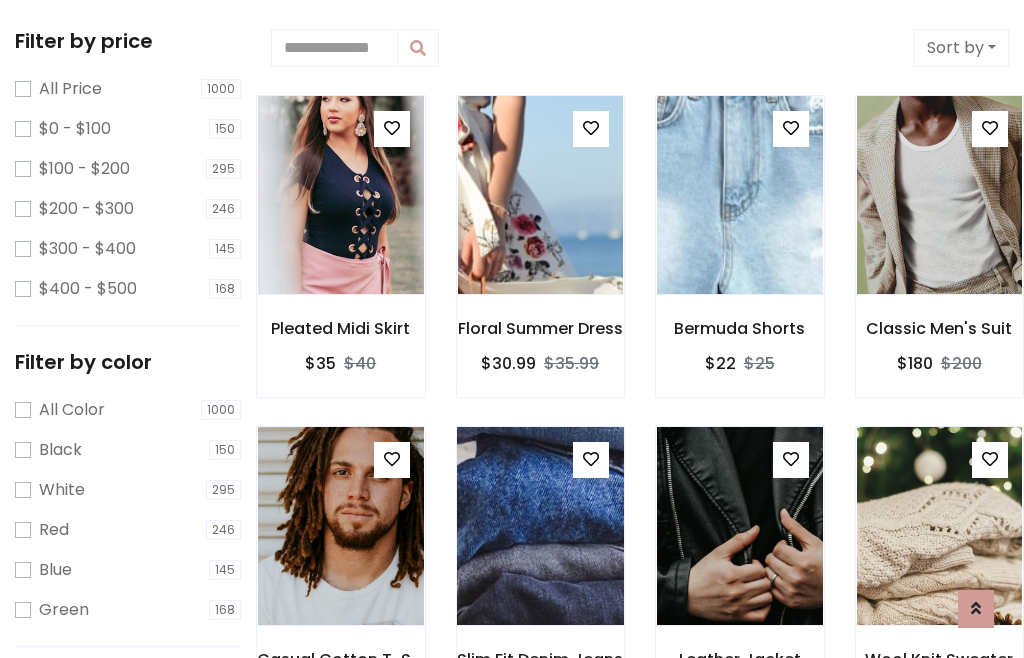 click at bounding box center [591, 459] 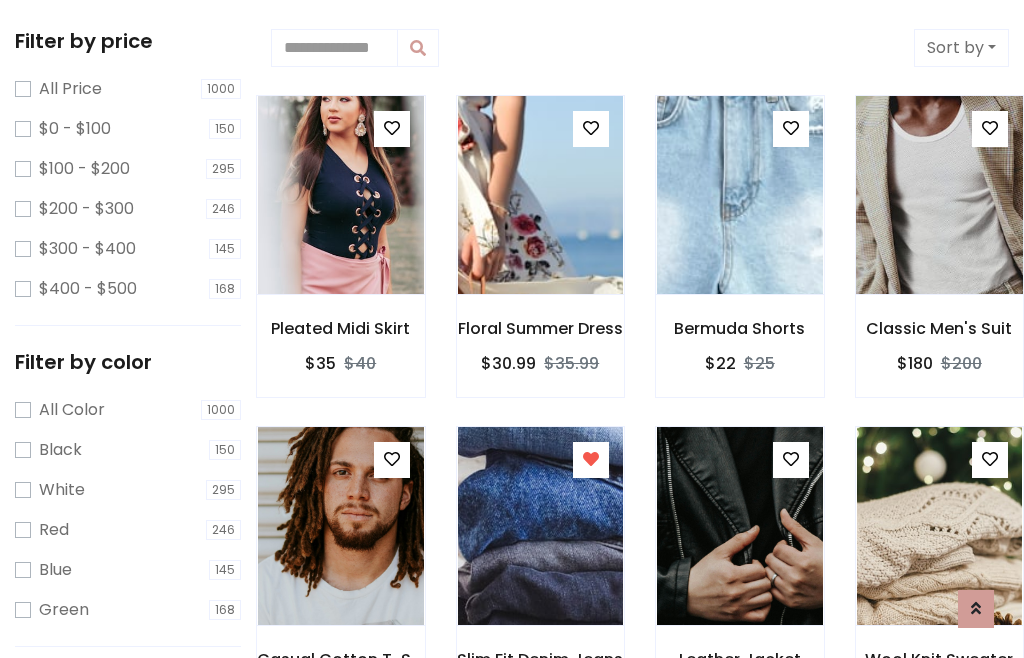 click at bounding box center (939, 195) 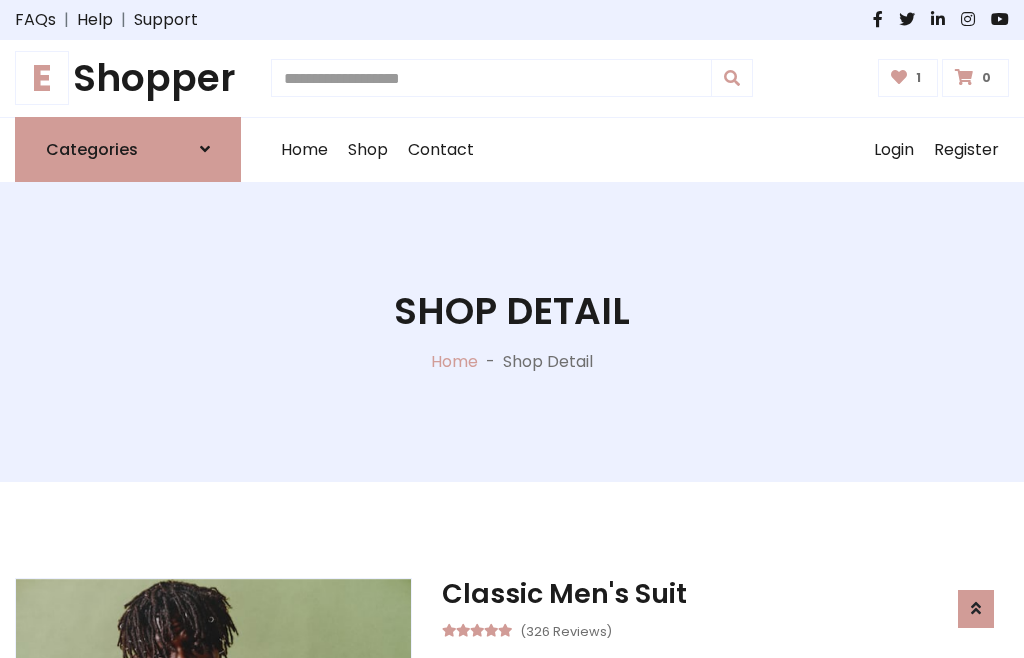 scroll, scrollTop: 262, scrollLeft: 0, axis: vertical 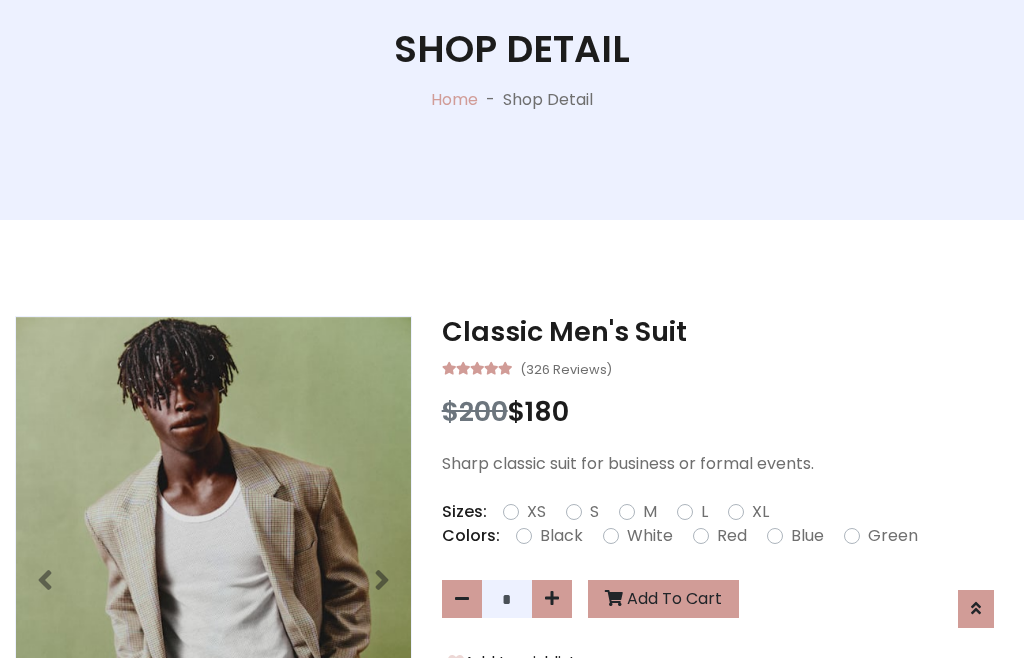 click on "XL" at bounding box center [760, 512] 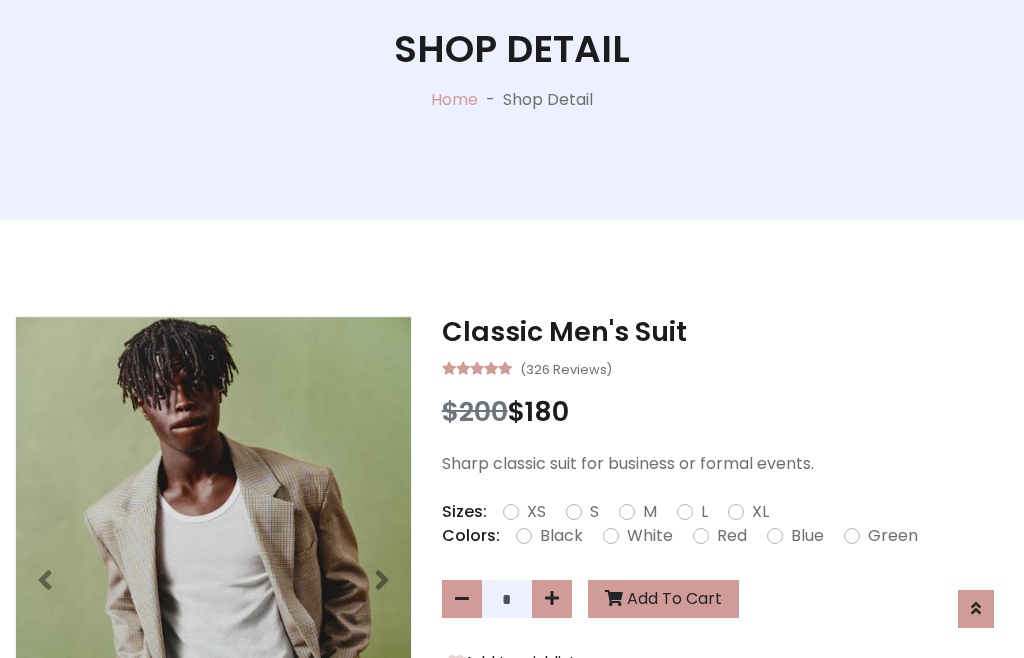 click on "Black" at bounding box center [561, 536] 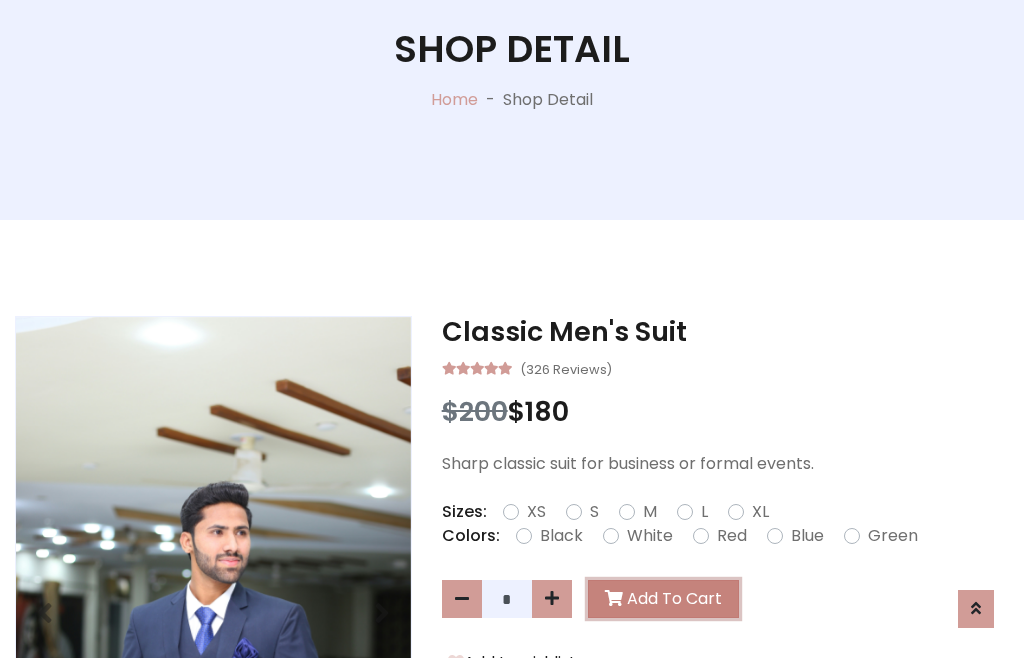 click on "Add To Cart" at bounding box center [663, 599] 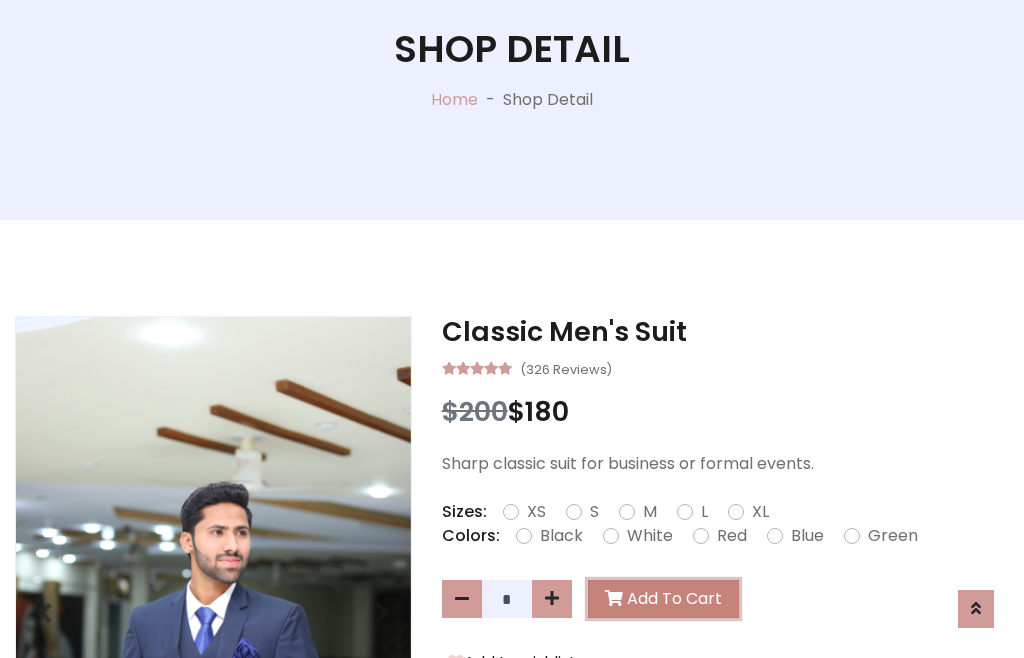 scroll, scrollTop: 0, scrollLeft: 0, axis: both 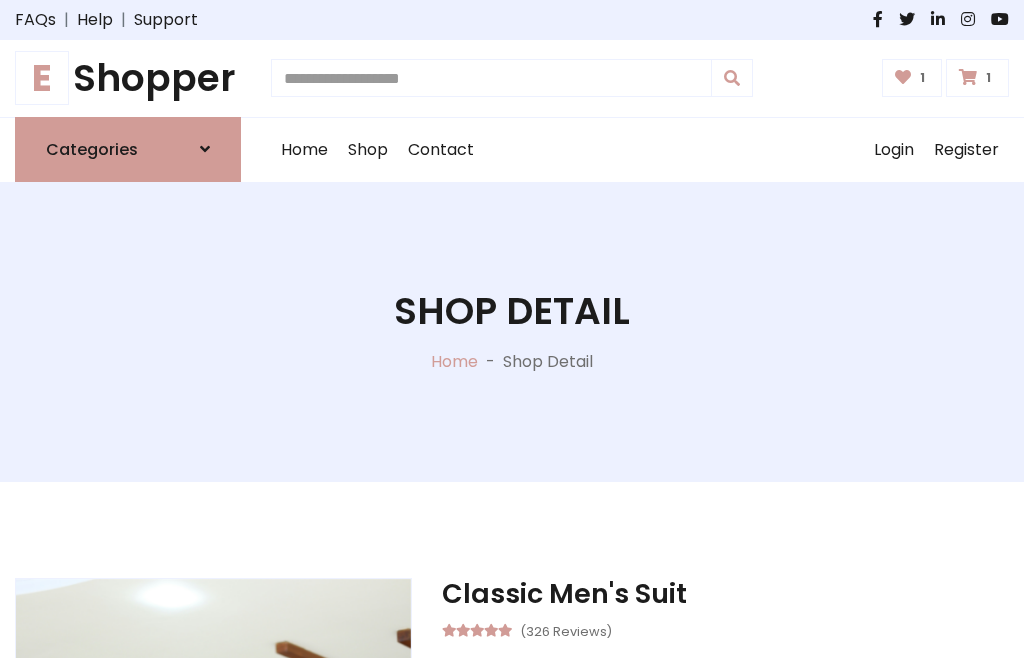 click at bounding box center (968, 77) 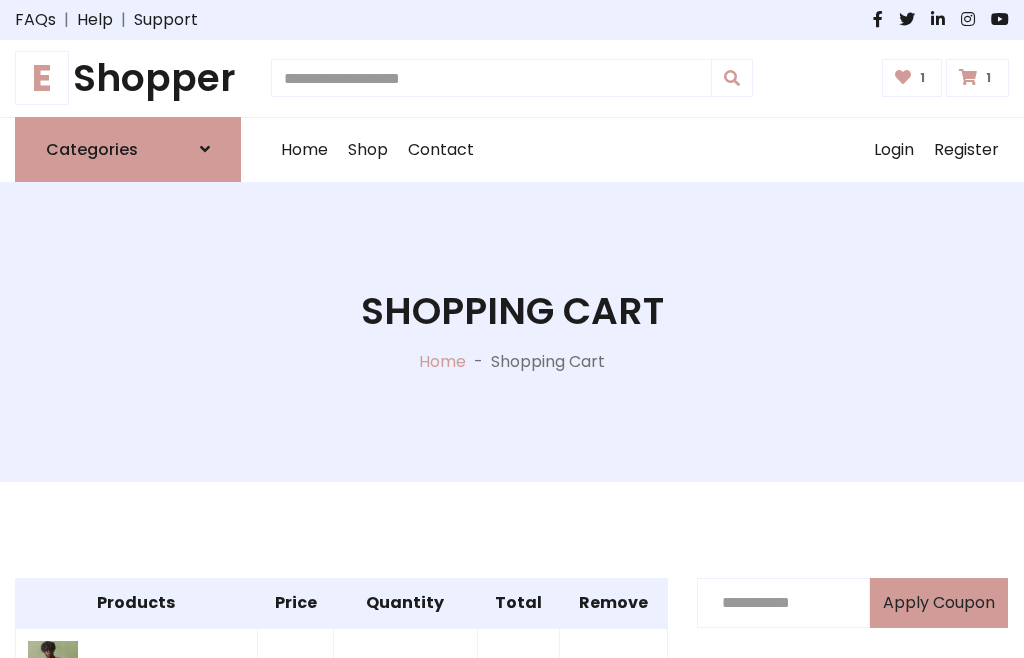 scroll, scrollTop: 570, scrollLeft: 0, axis: vertical 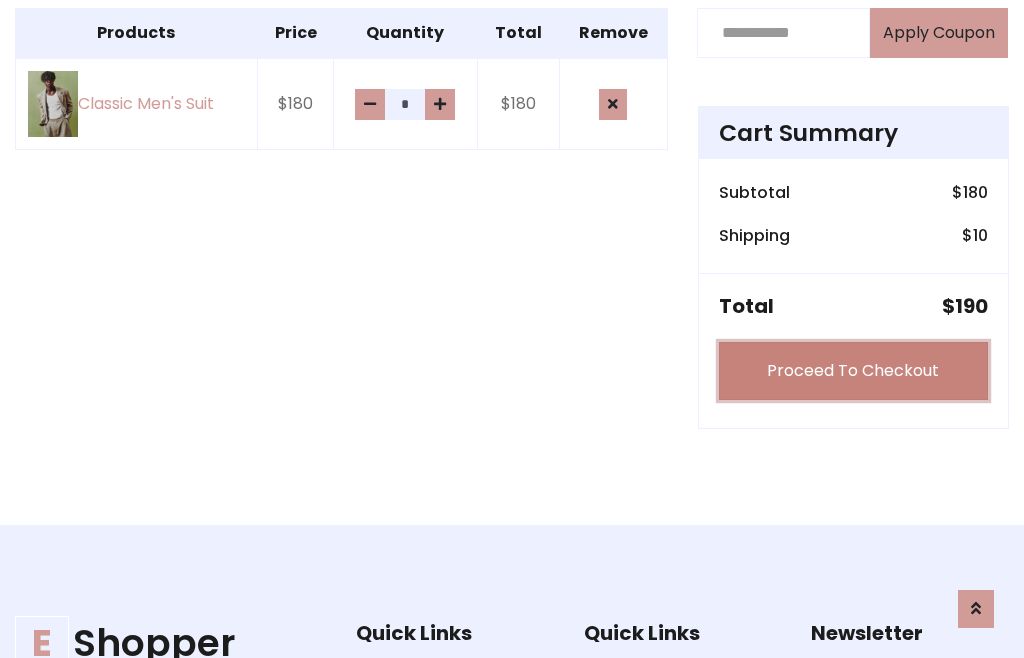 click on "Proceed To Checkout" at bounding box center (853, 371) 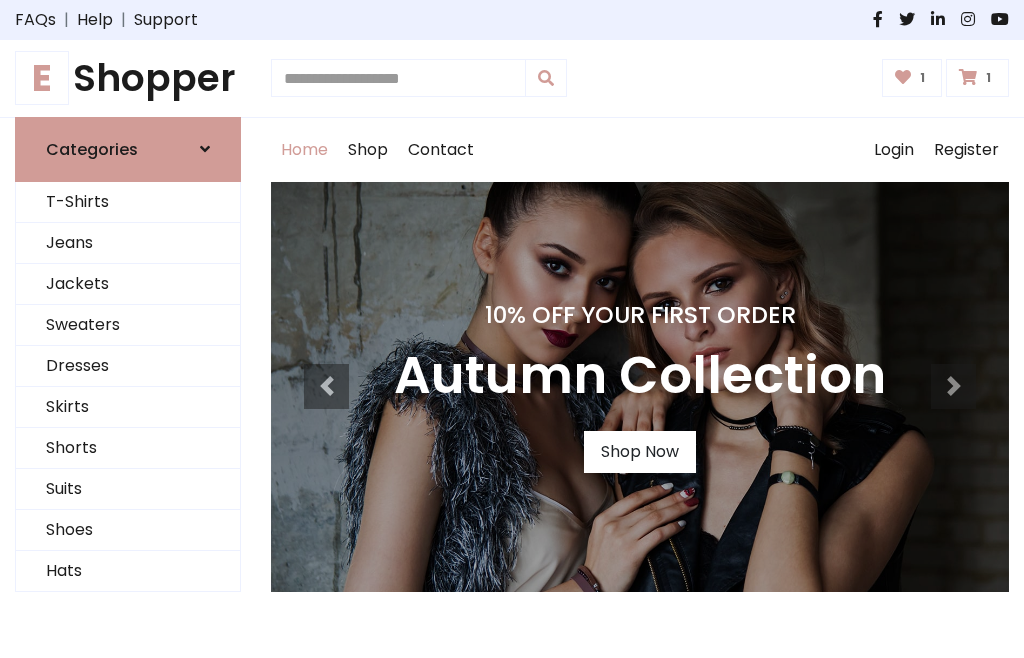 scroll, scrollTop: 0, scrollLeft: 0, axis: both 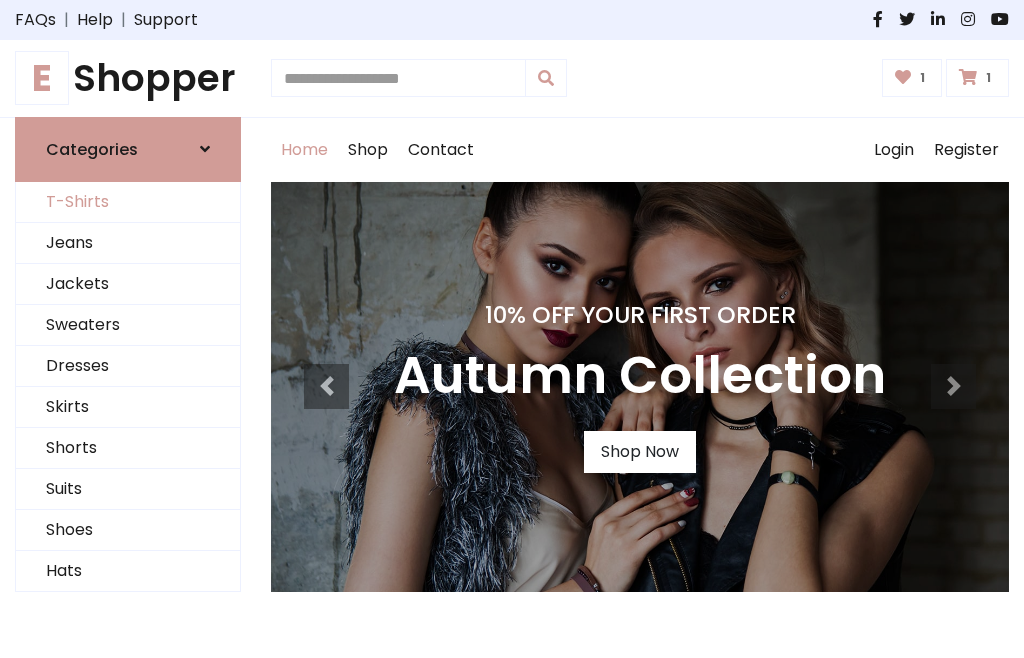 click on "T-Shirts" at bounding box center (128, 202) 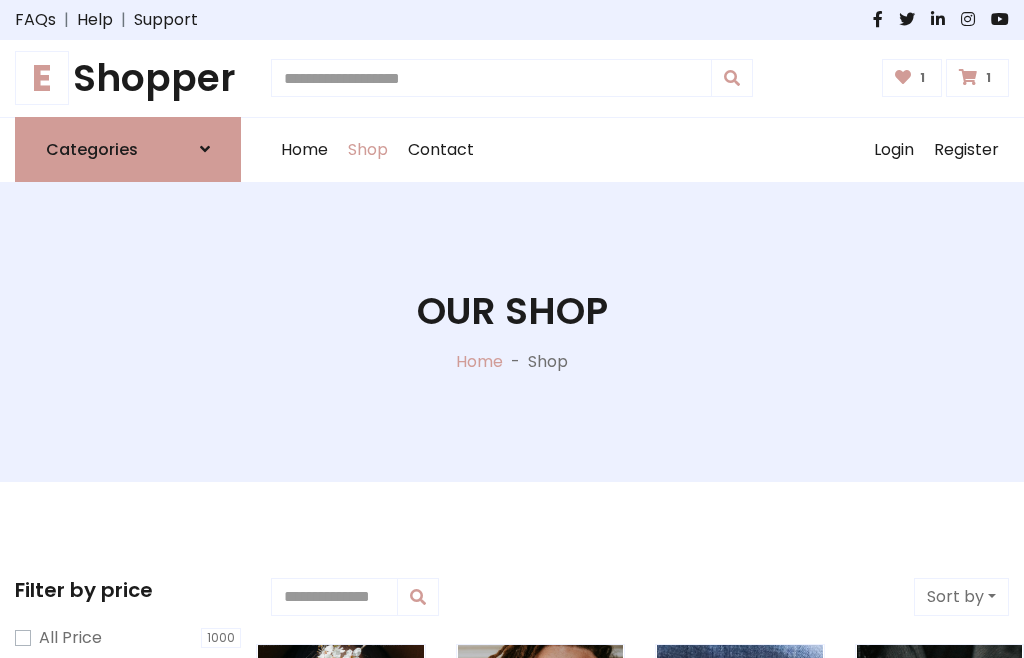scroll, scrollTop: 0, scrollLeft: 0, axis: both 